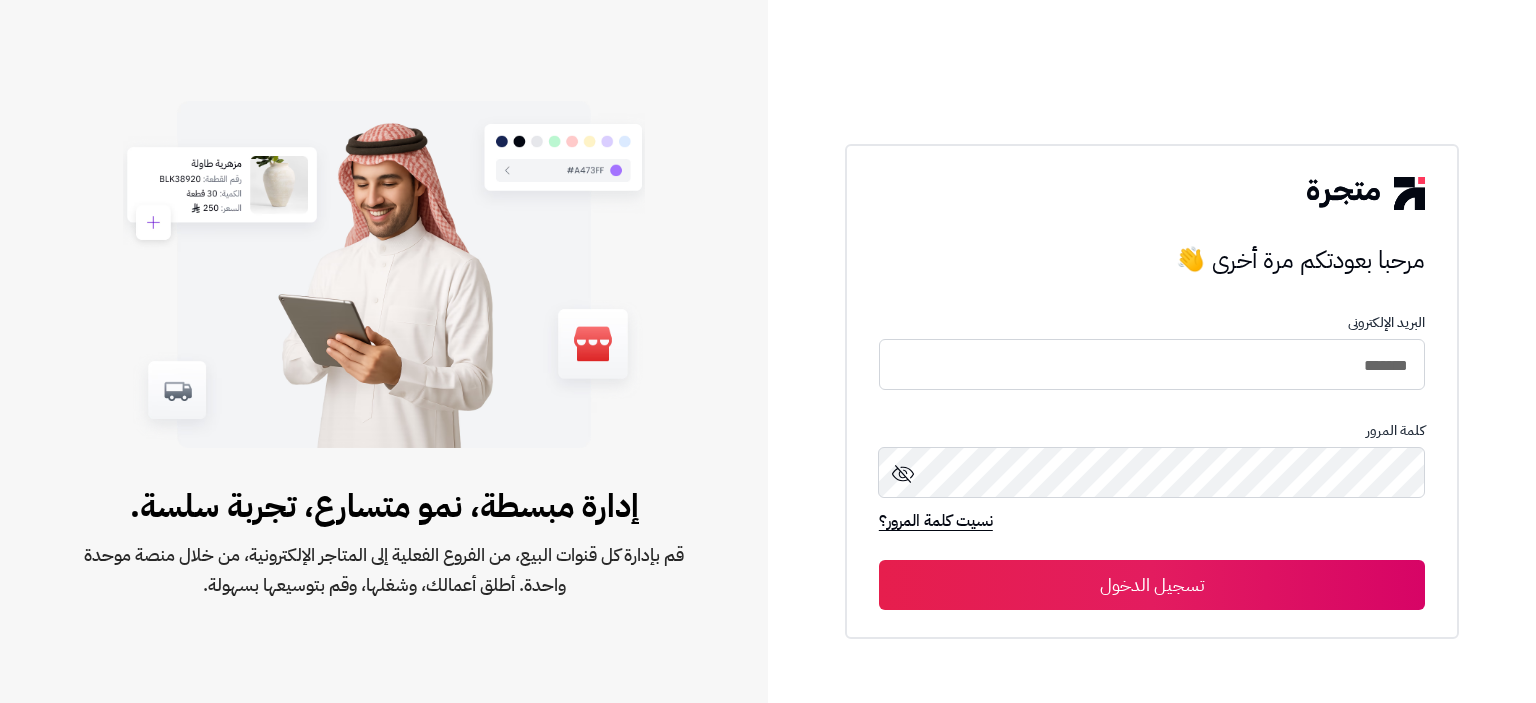 scroll, scrollTop: 0, scrollLeft: 0, axis: both 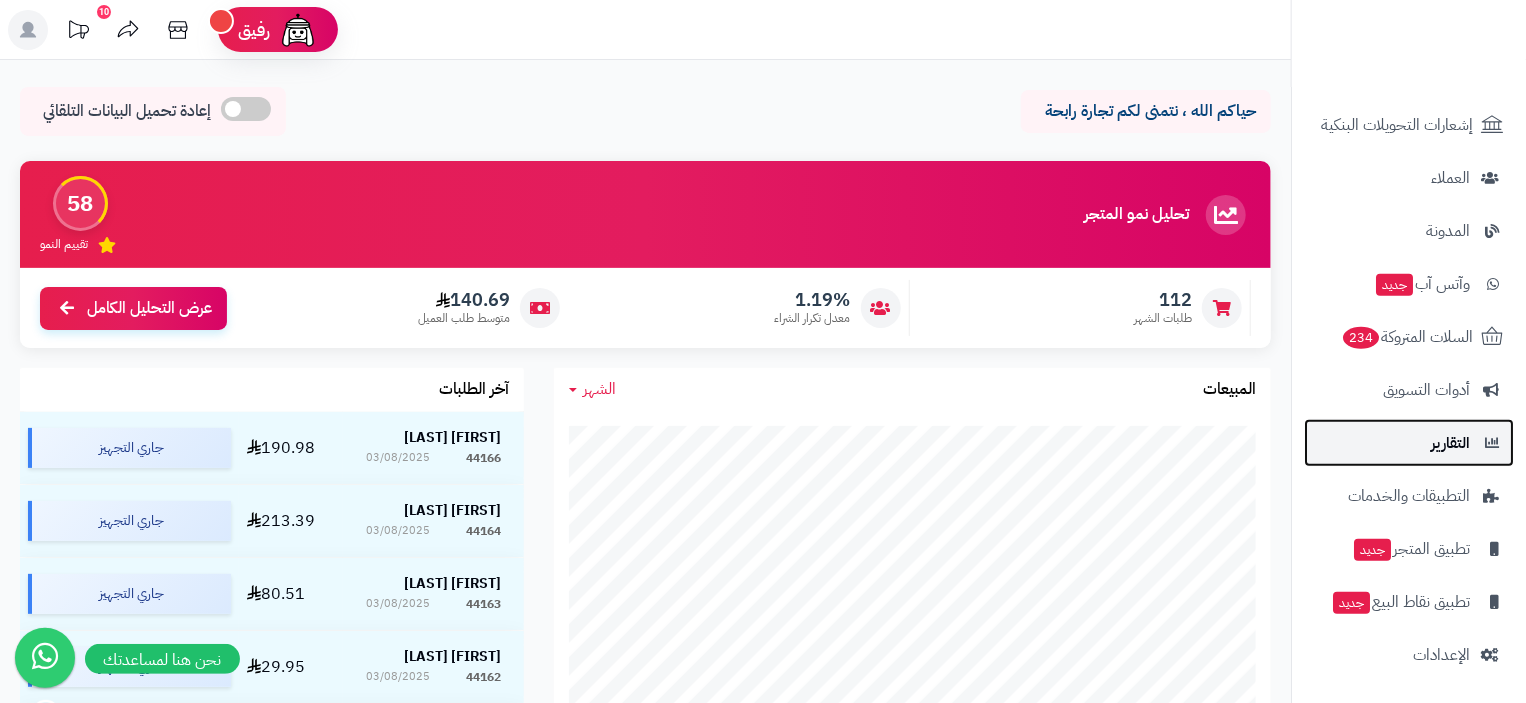 click on "التقارير" at bounding box center [1409, 443] 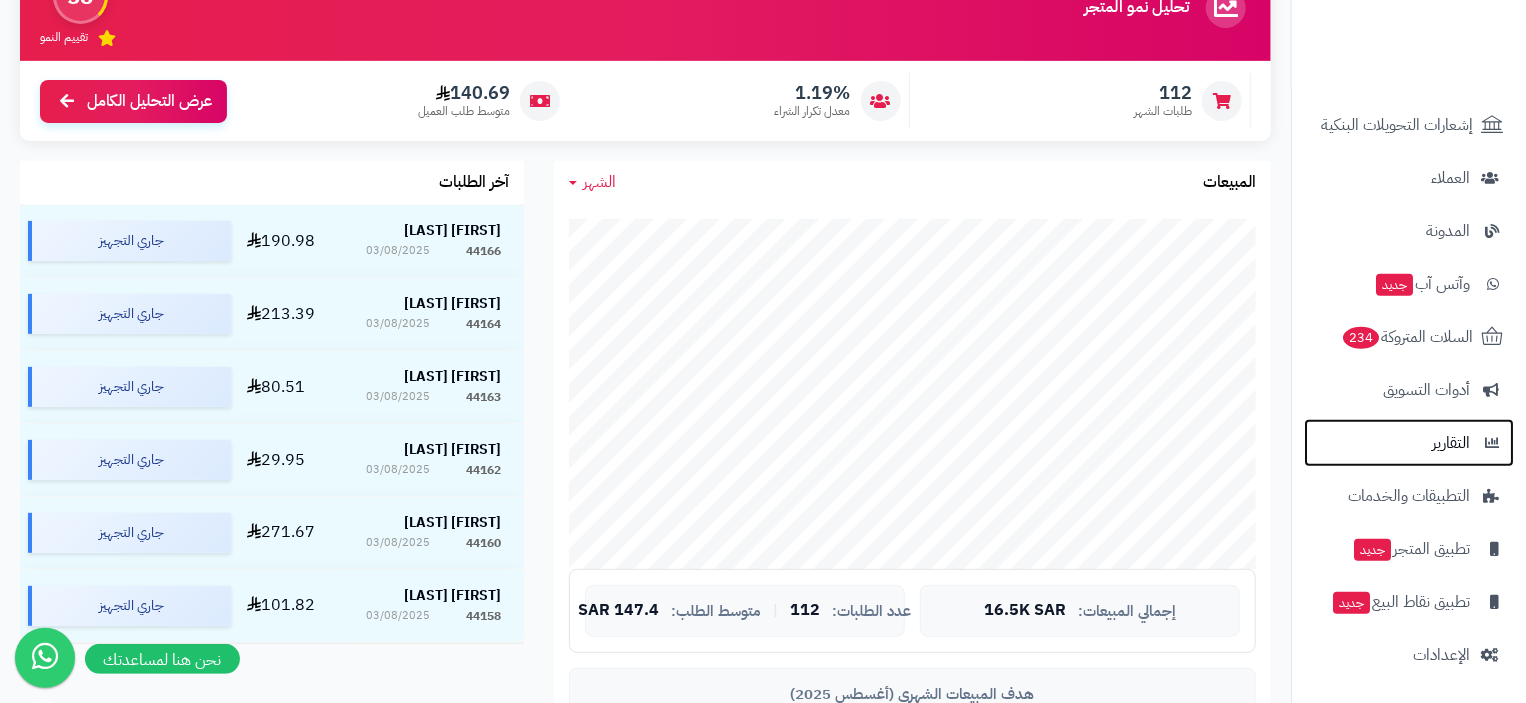 scroll, scrollTop: 400, scrollLeft: 0, axis: vertical 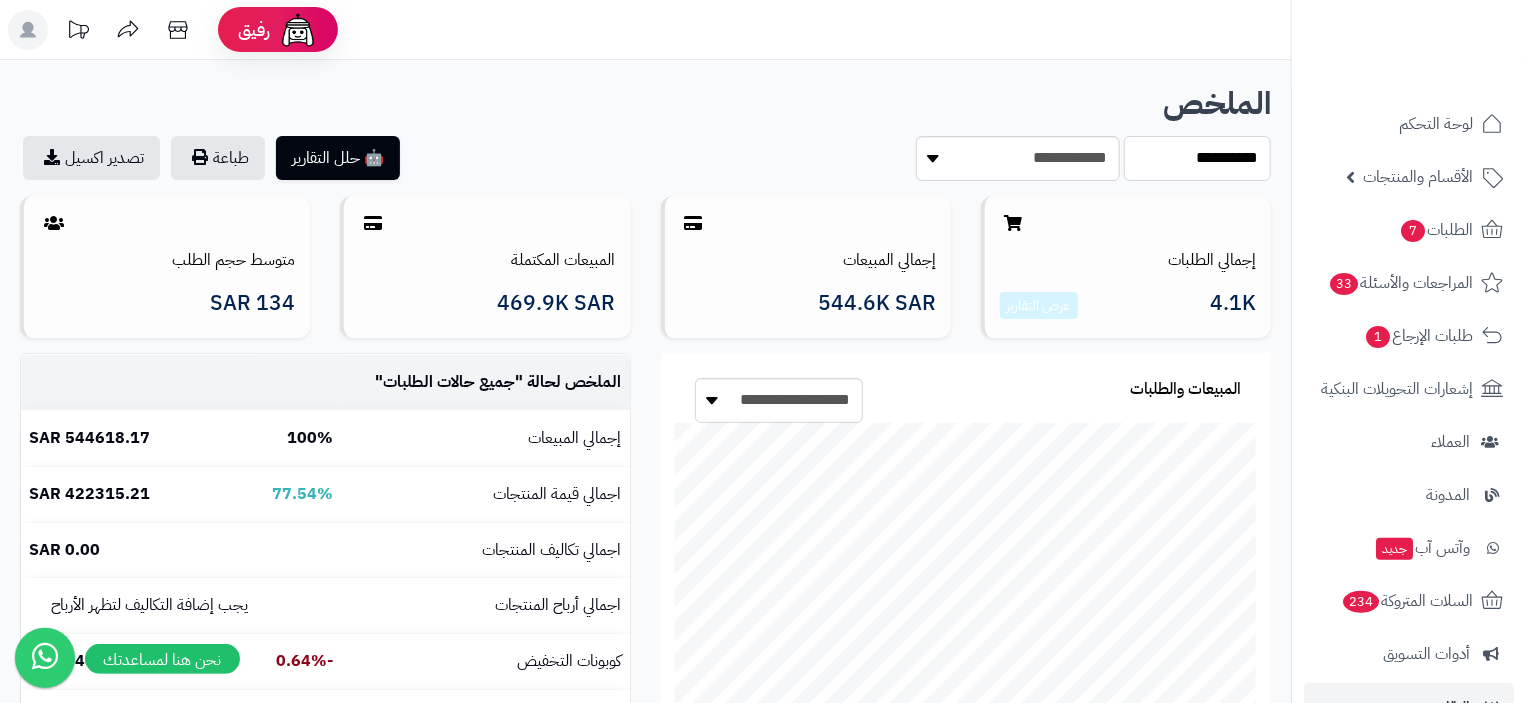 click on "**********" at bounding box center (1197, 158) 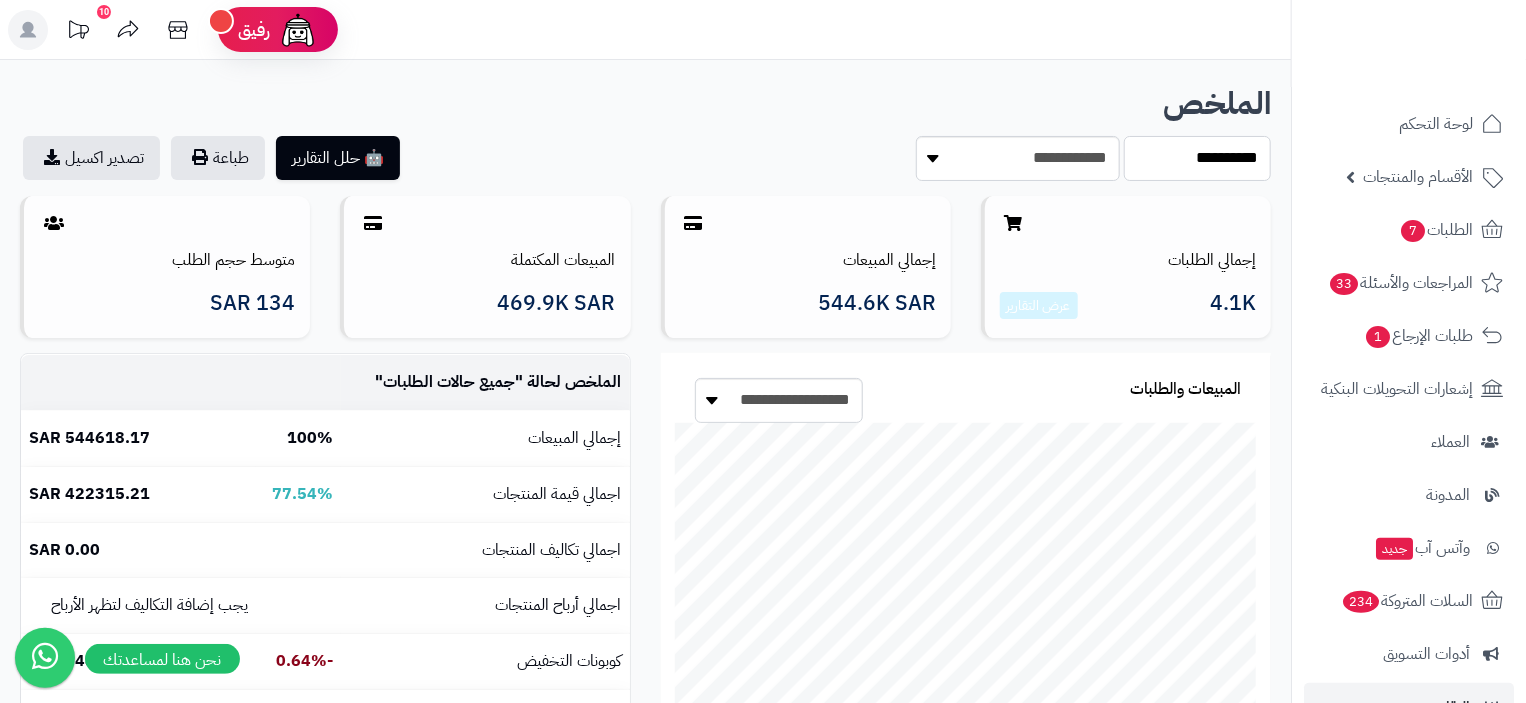 select on "******" 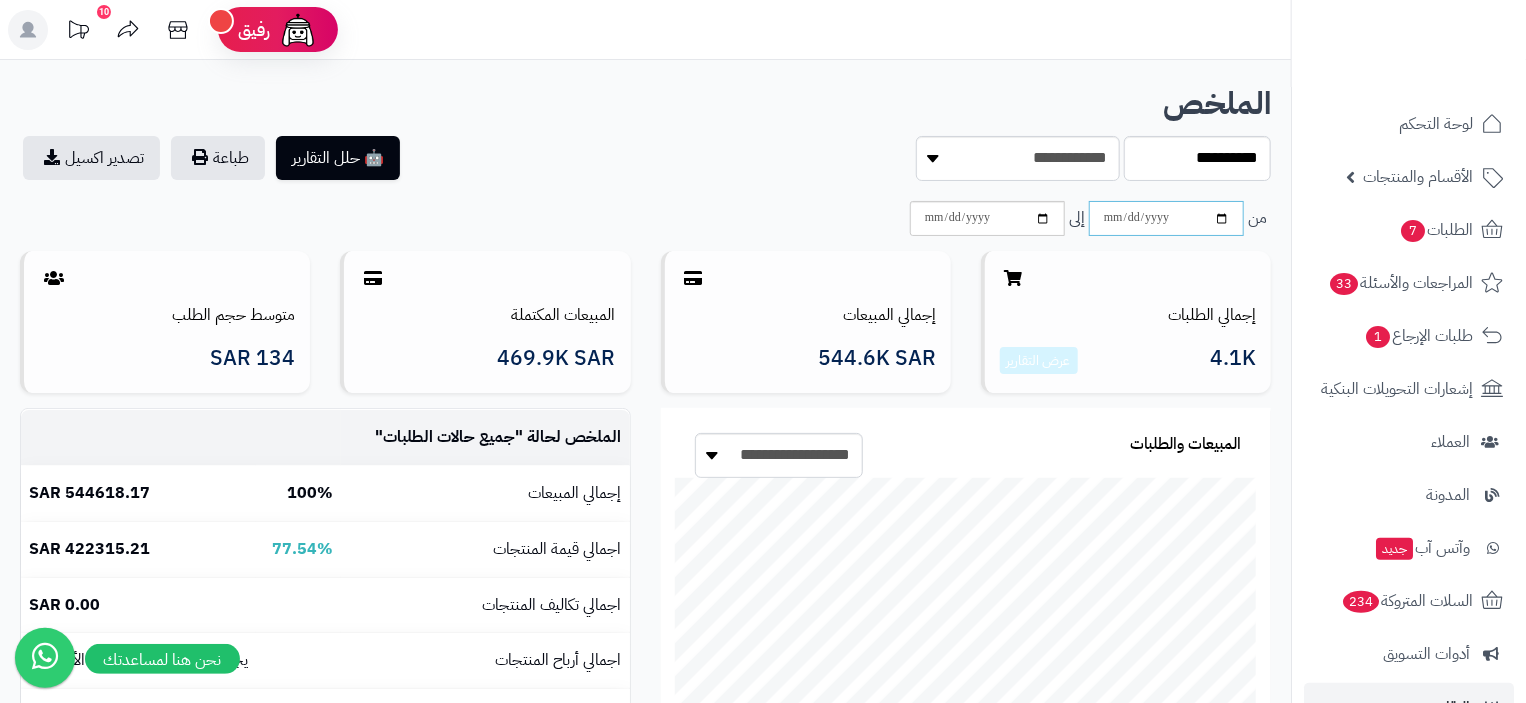 click at bounding box center (1166, 218) 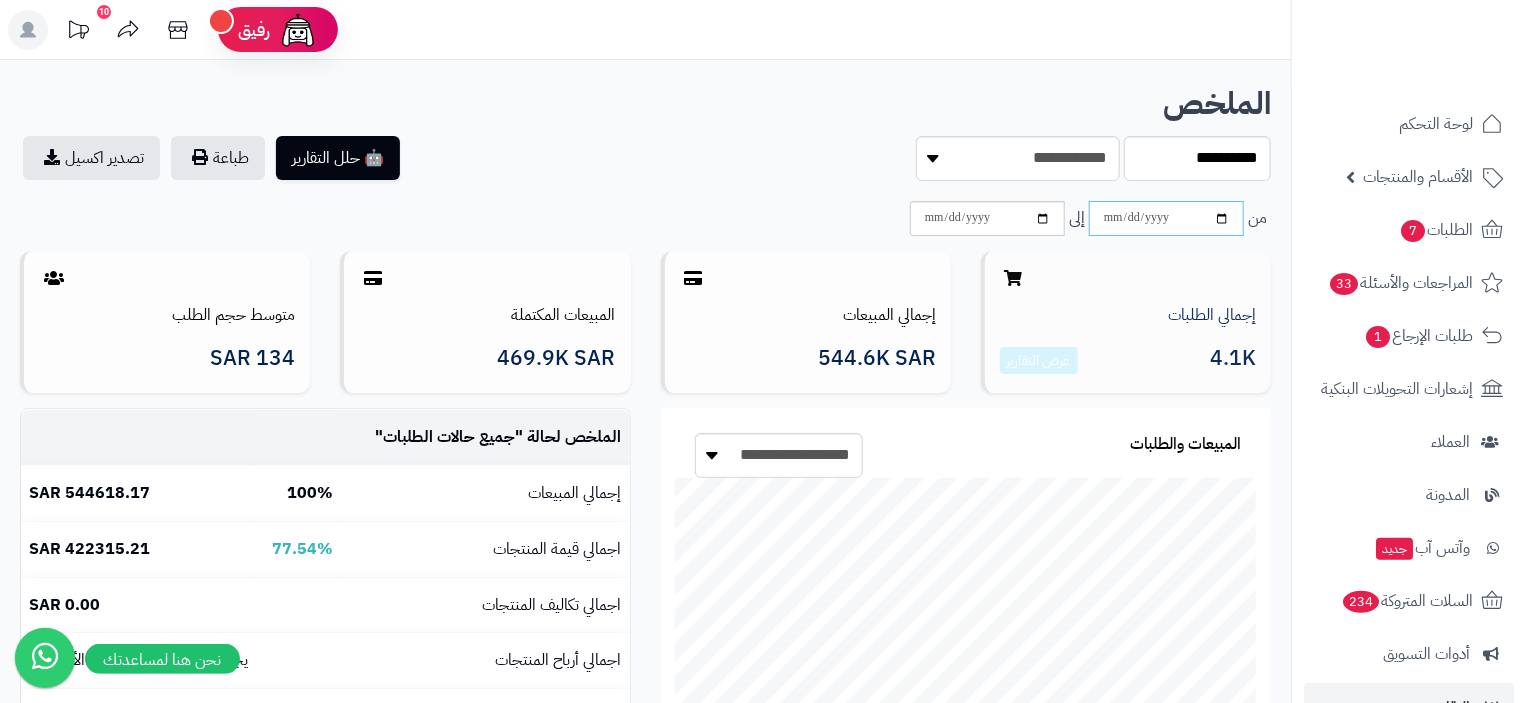 type on "**********" 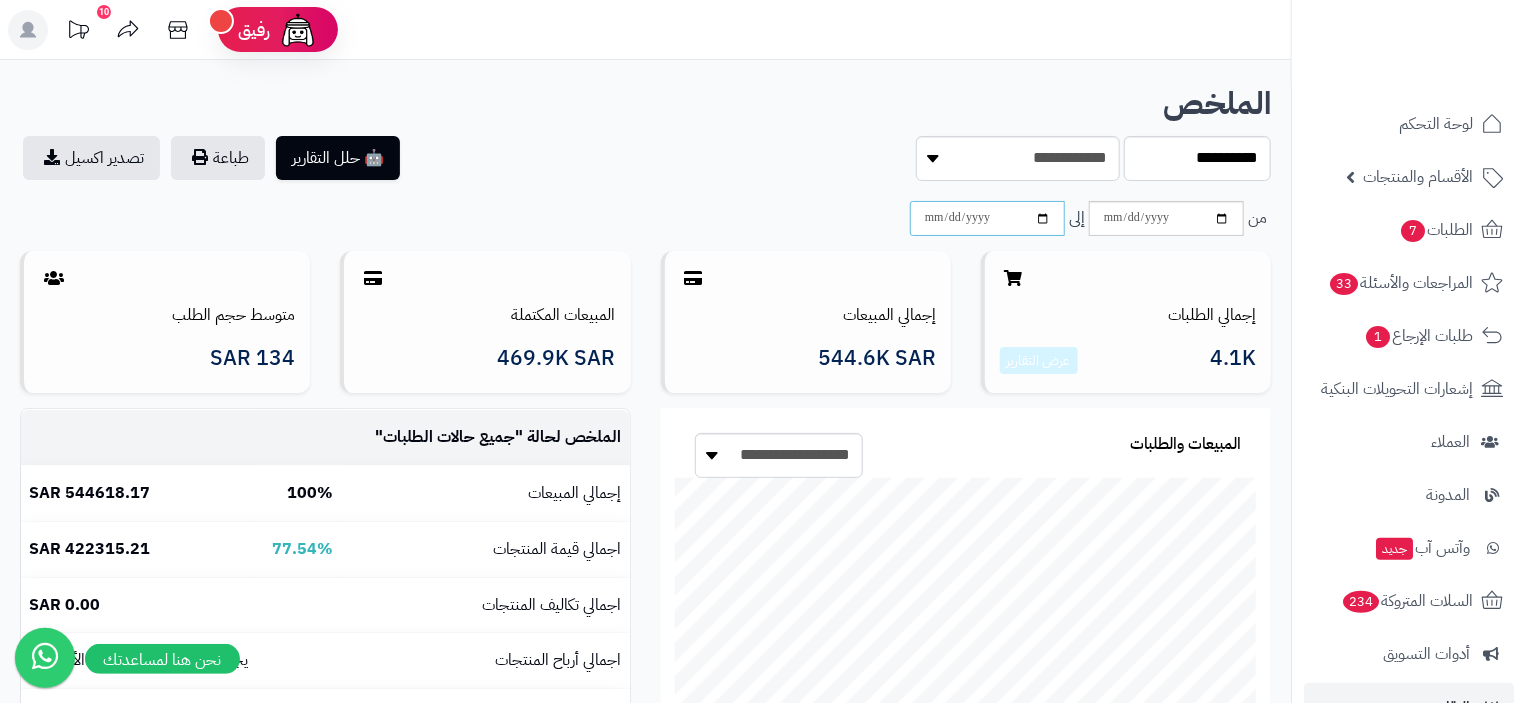 click at bounding box center (987, 218) 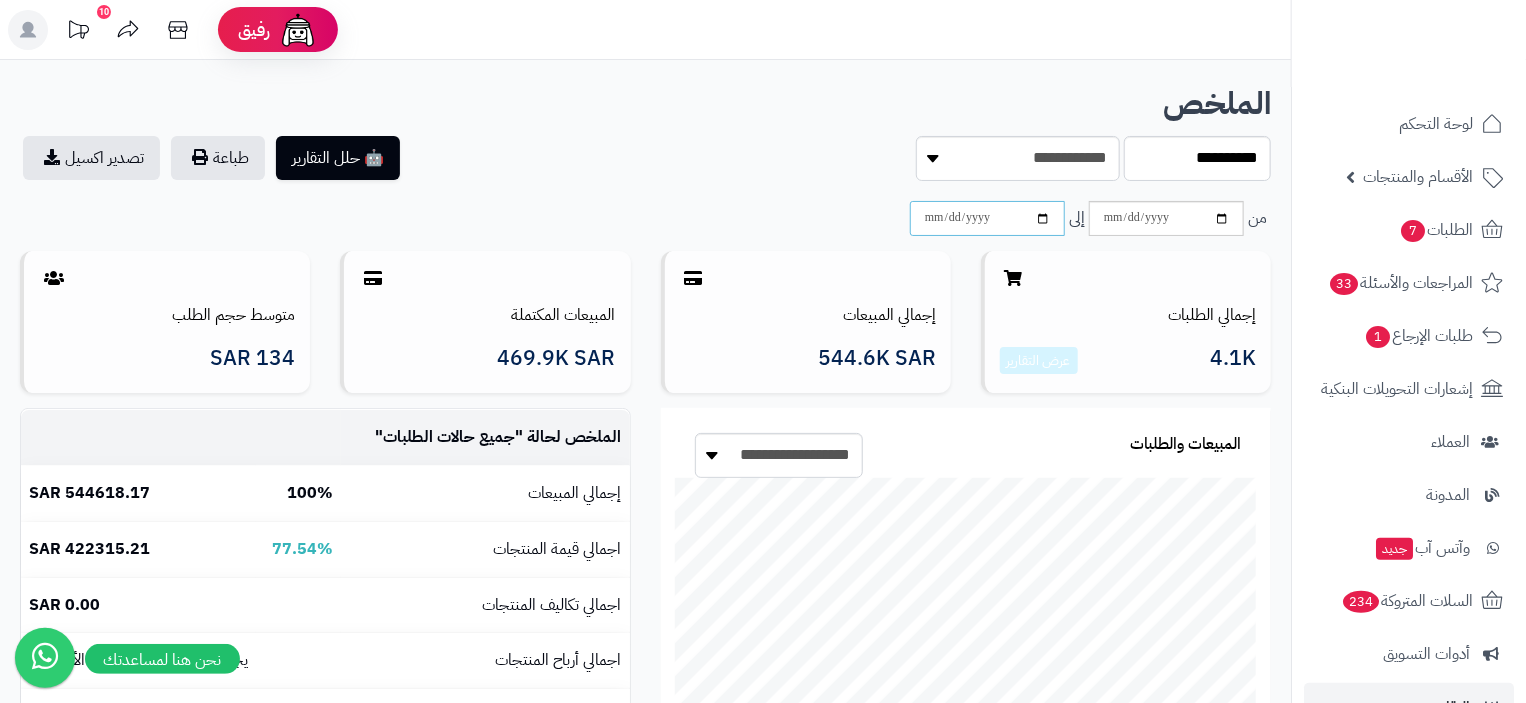 type on "**********" 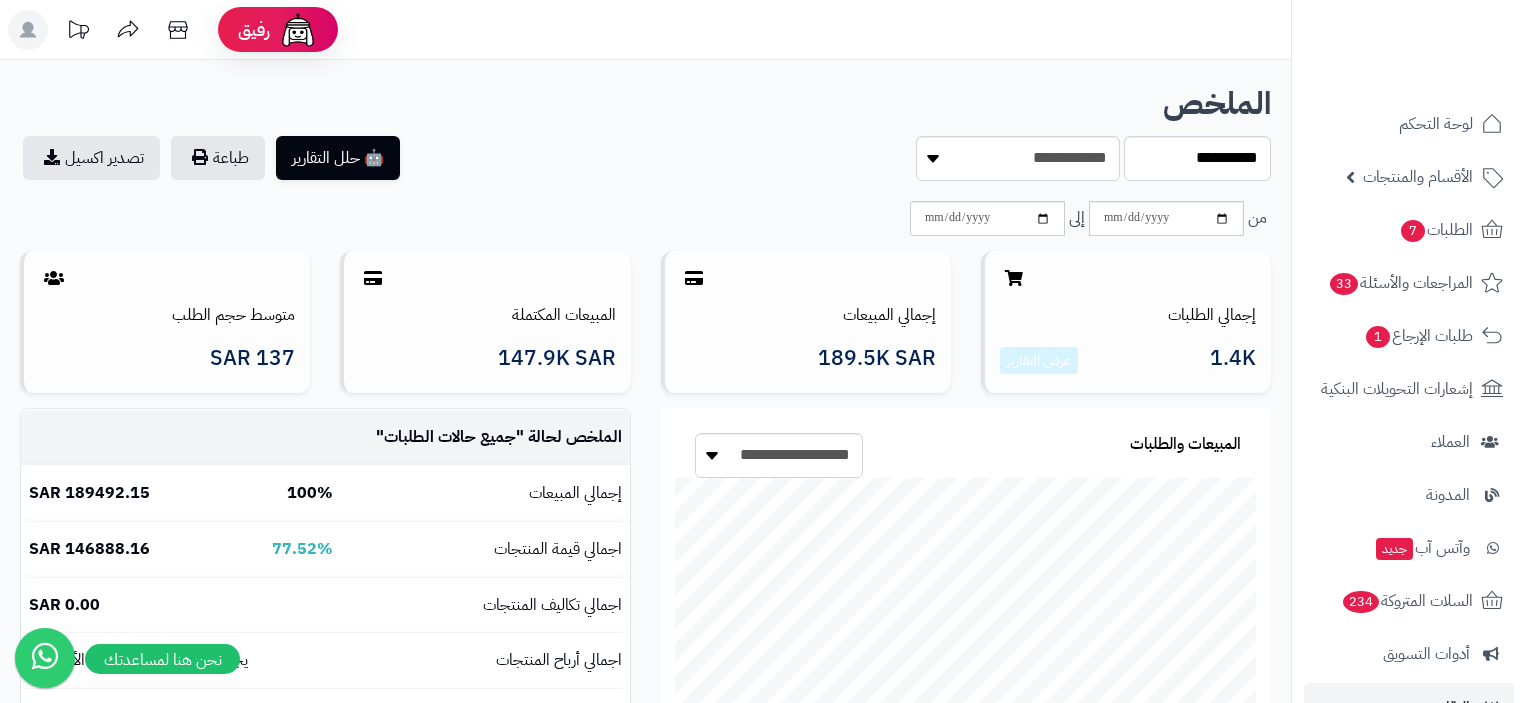 scroll, scrollTop: 0, scrollLeft: 0, axis: both 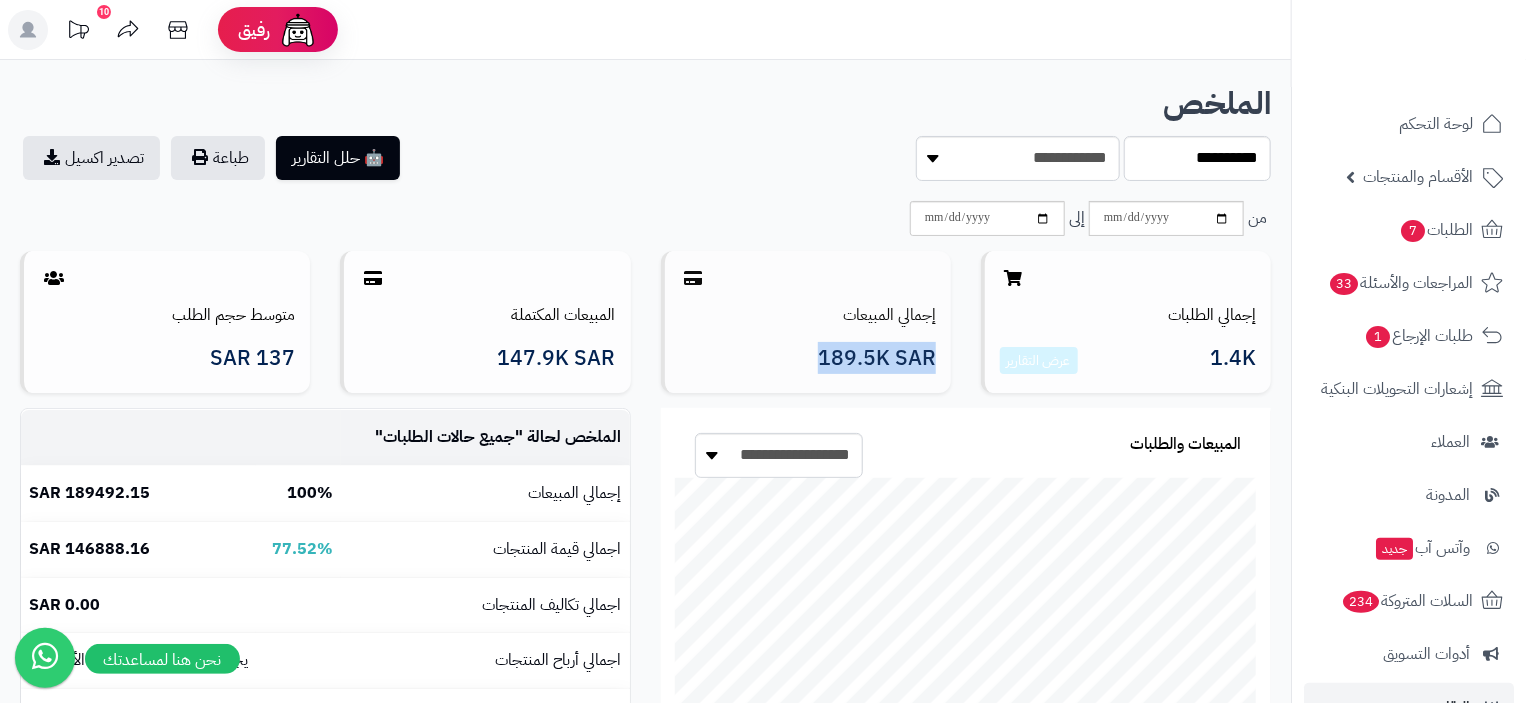 drag, startPoint x: 812, startPoint y: 362, endPoint x: 947, endPoint y: 358, distance: 135.05925 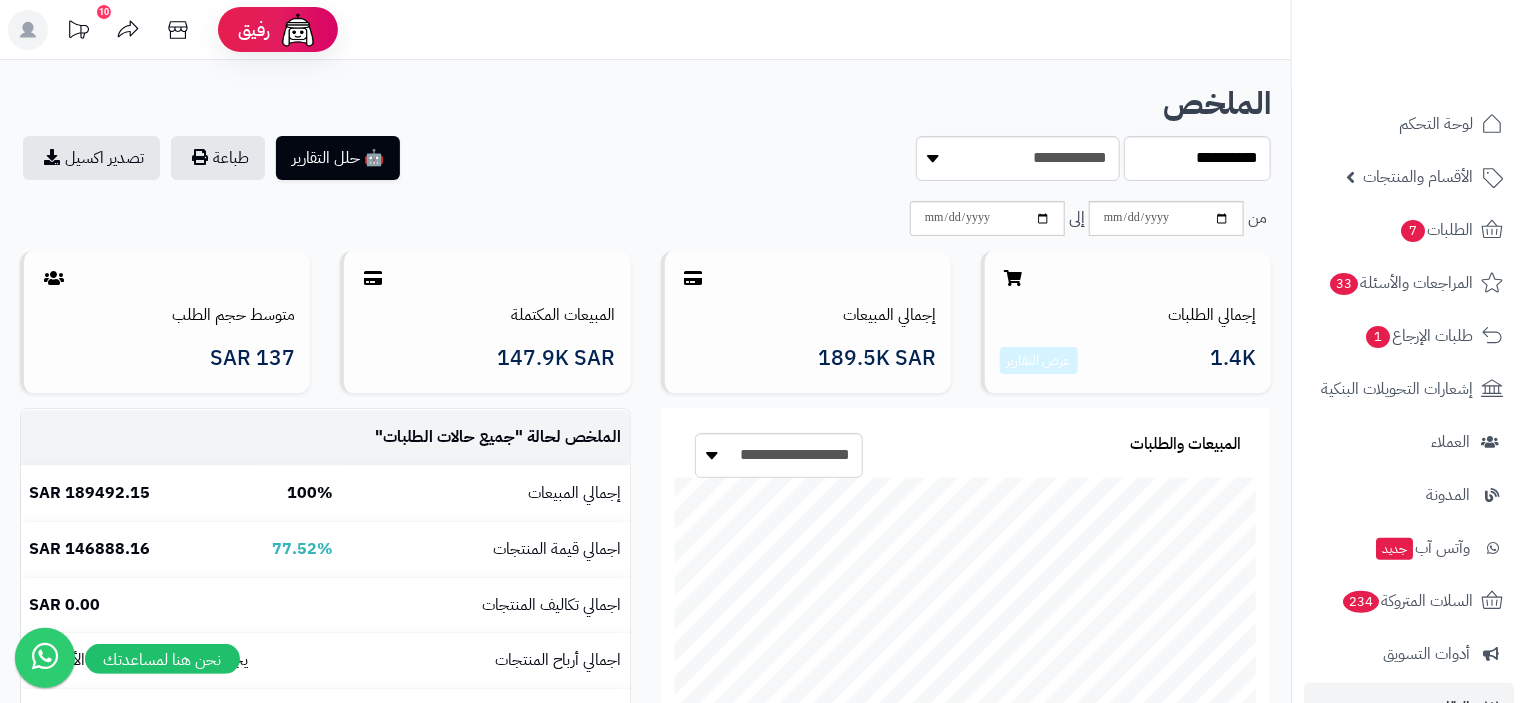 click on "إجمالي الطلبات
1.4K
عرض التقارير" at bounding box center [1126, 329] 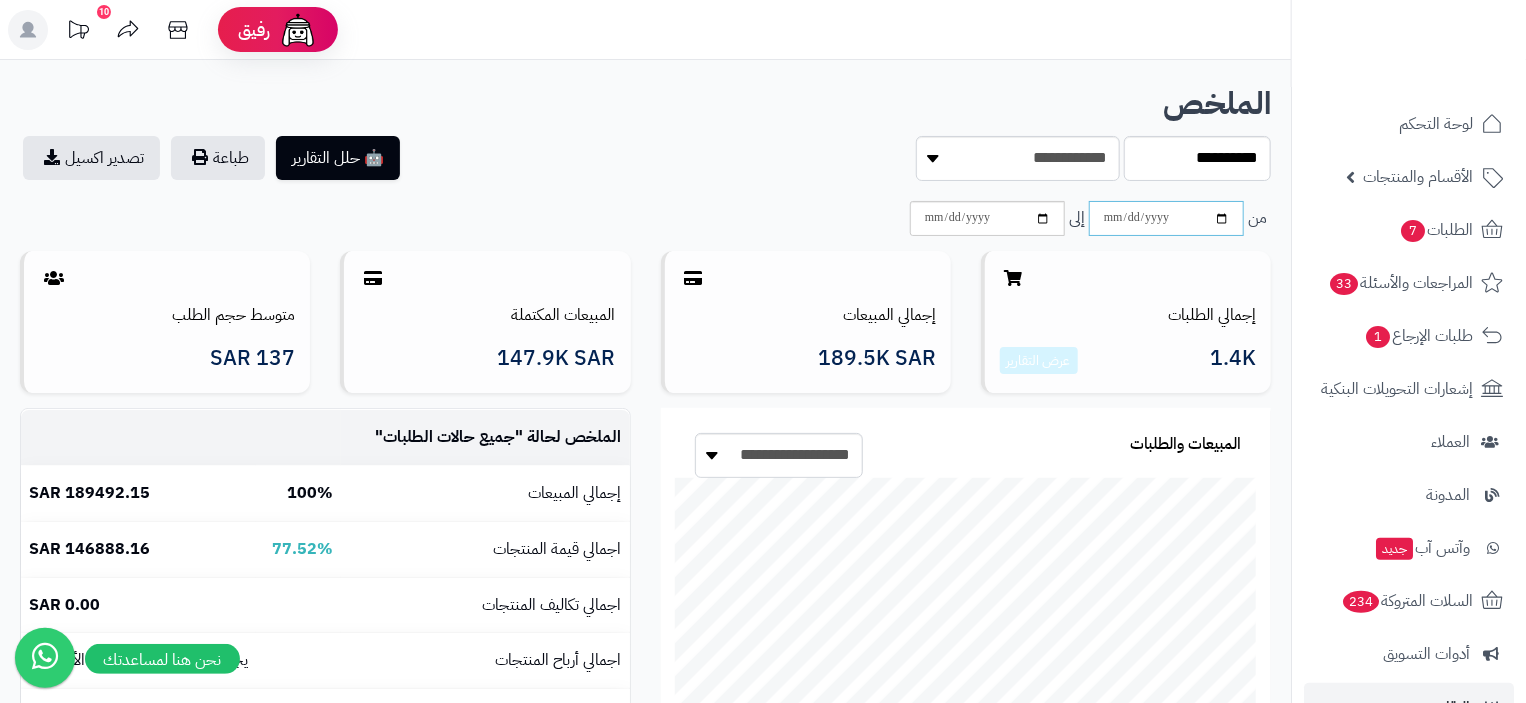 click on "**********" at bounding box center [1166, 218] 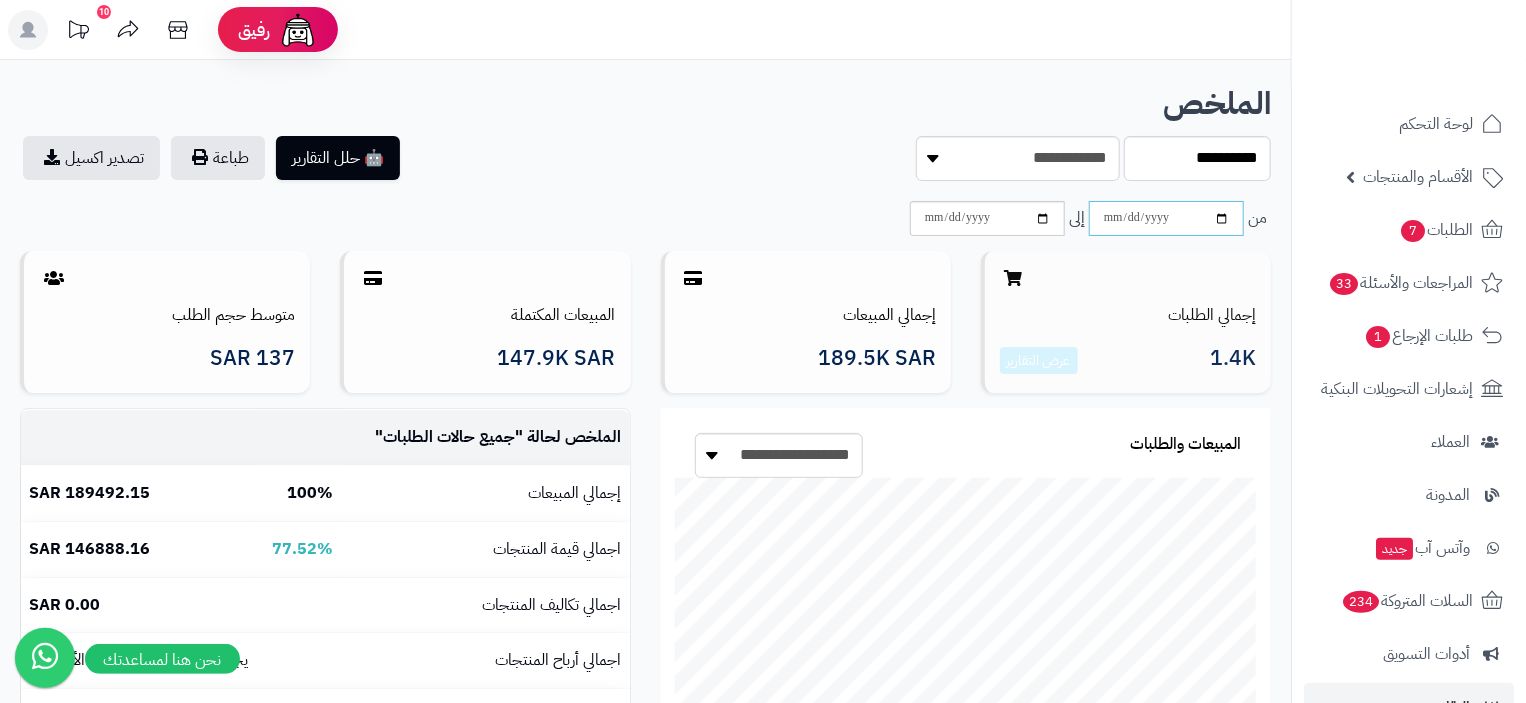 type on "**********" 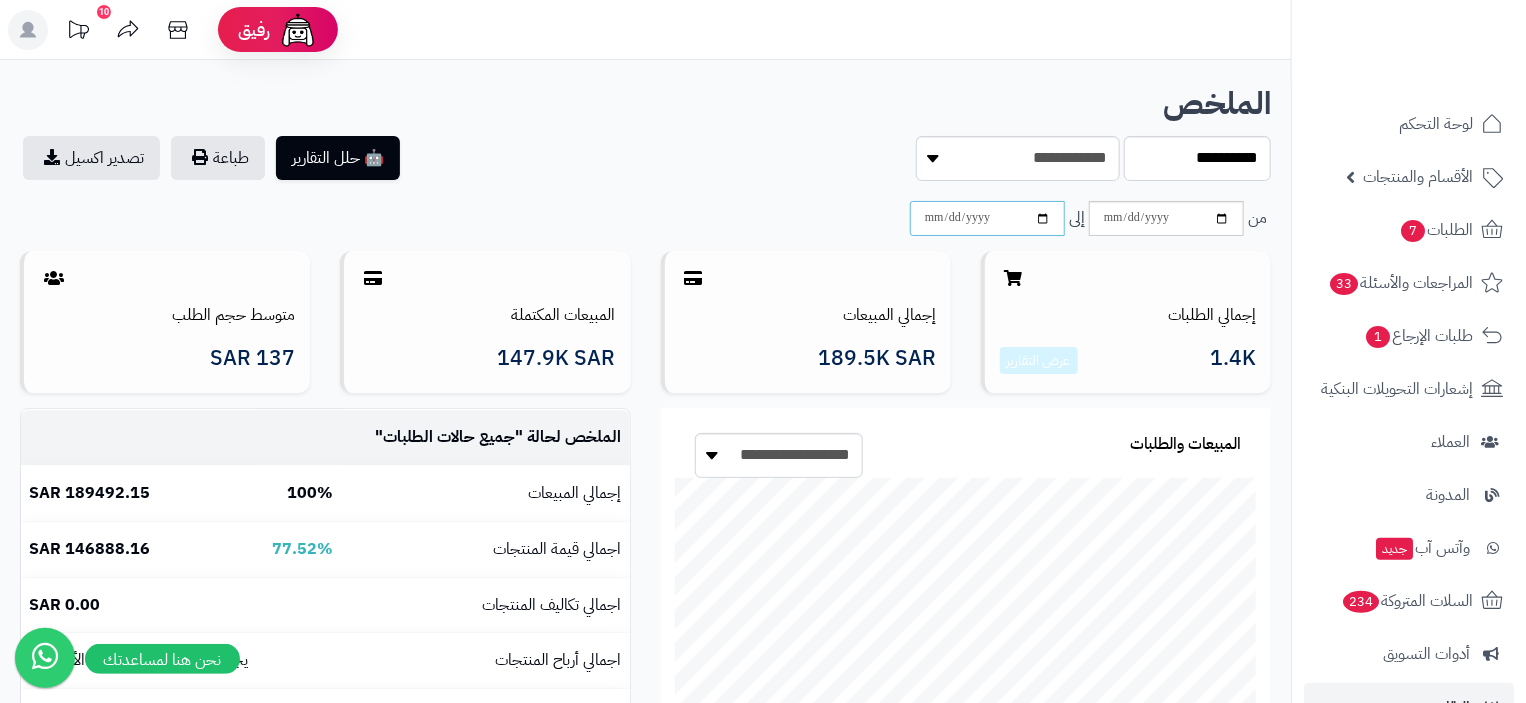 click on "**********" at bounding box center (987, 218) 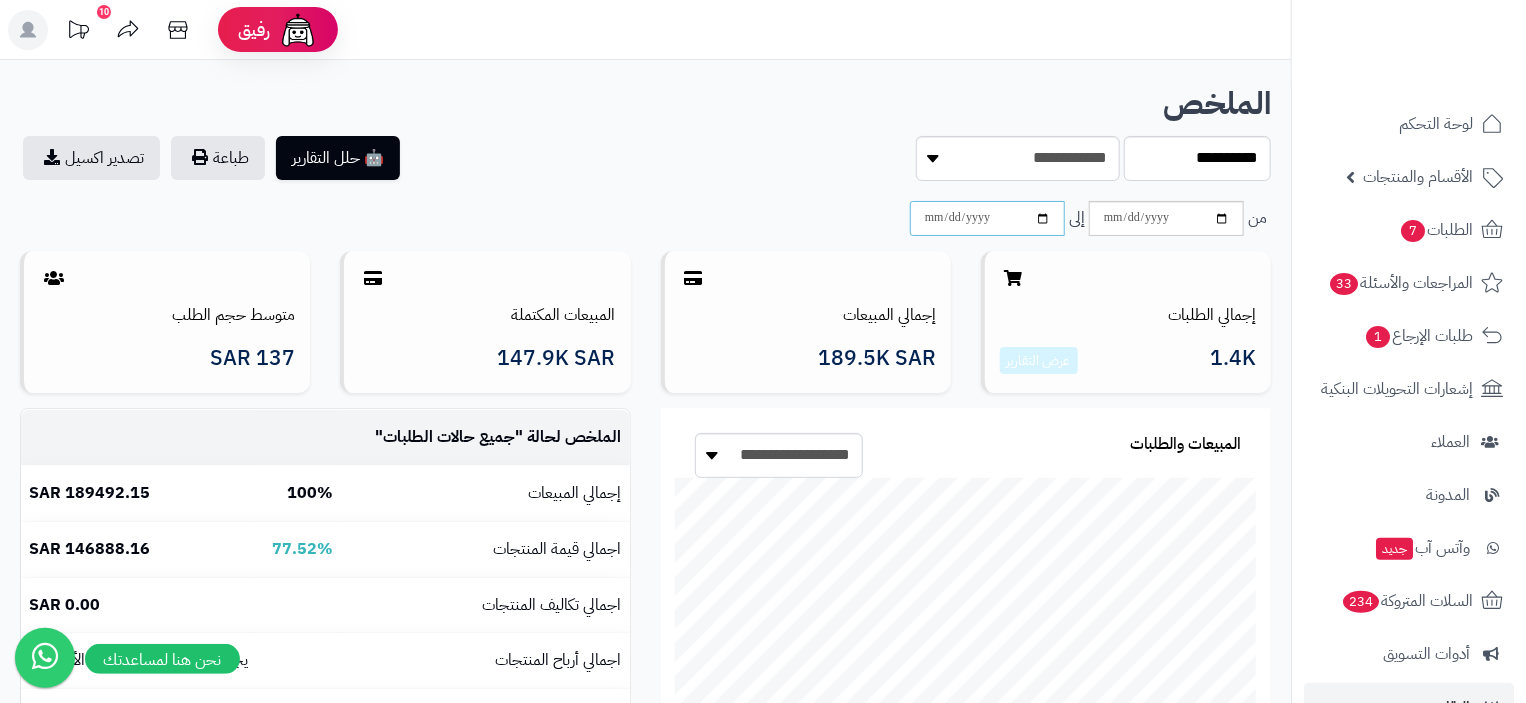 type on "**********" 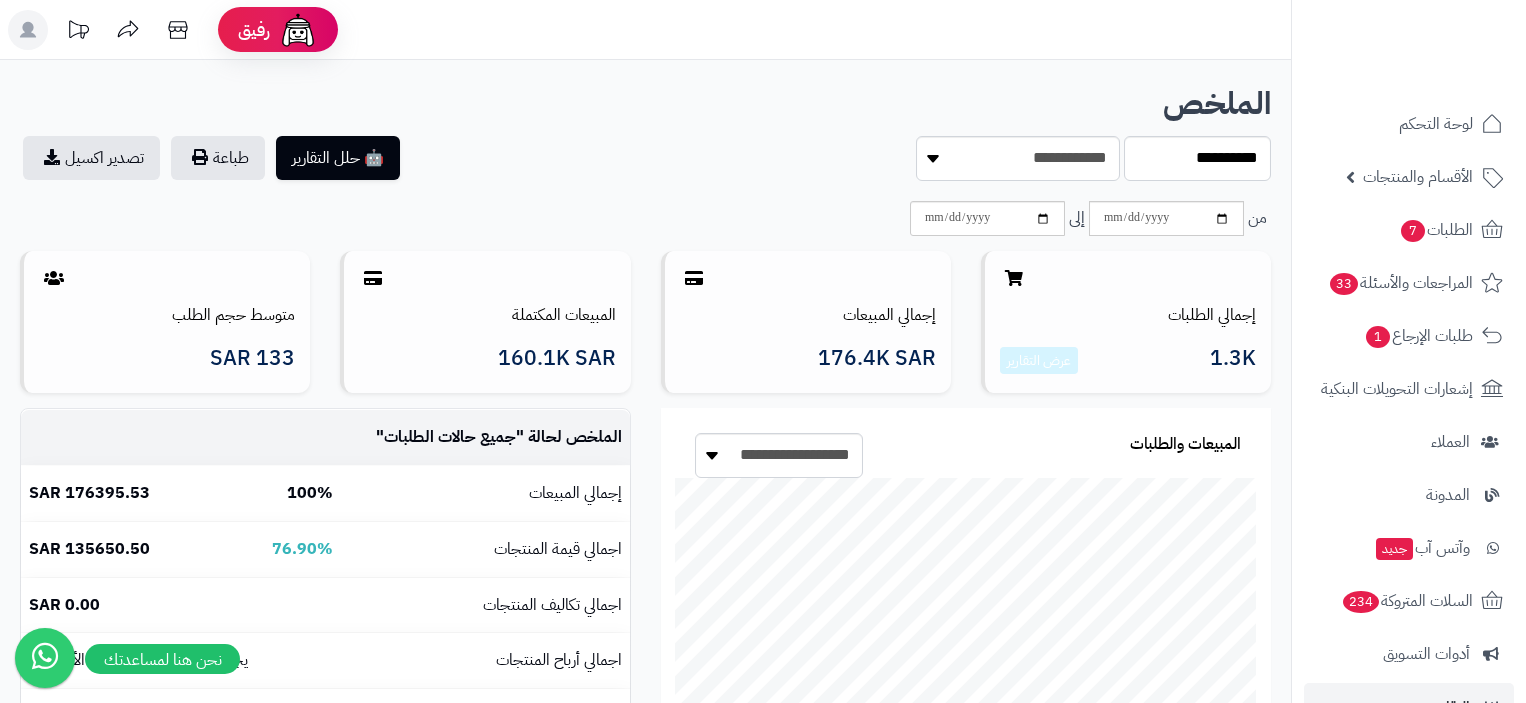 scroll, scrollTop: 0, scrollLeft: 0, axis: both 